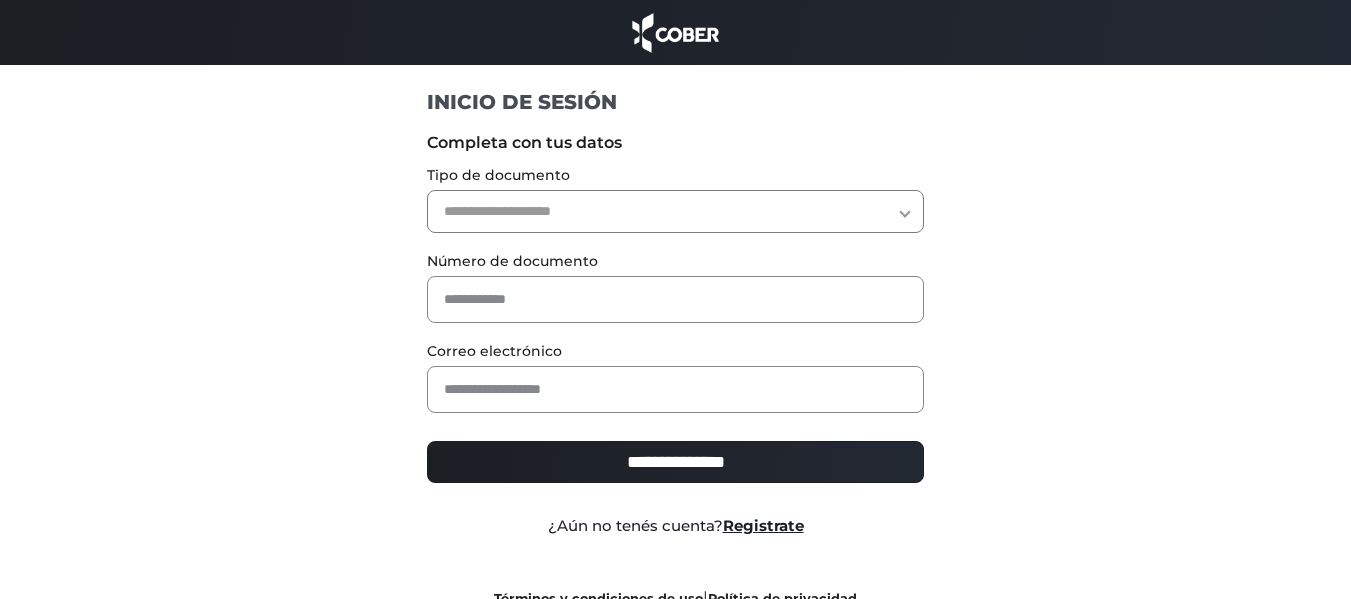 scroll, scrollTop: 0, scrollLeft: 0, axis: both 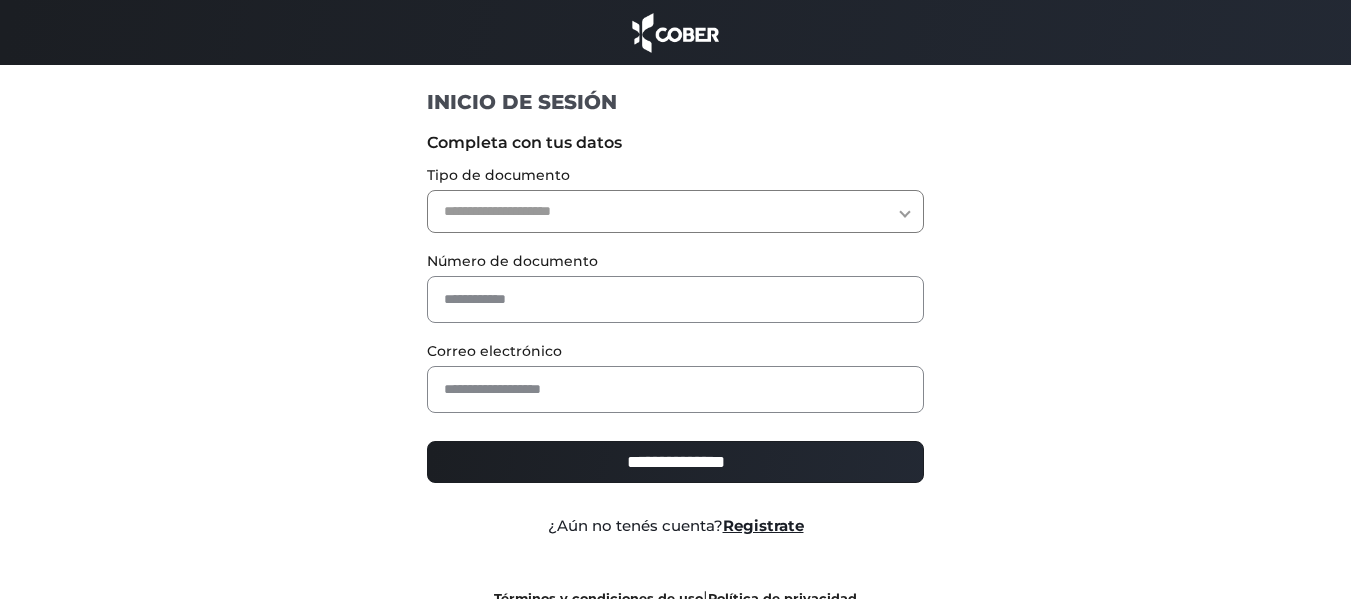 click on "**********" at bounding box center [675, 211] 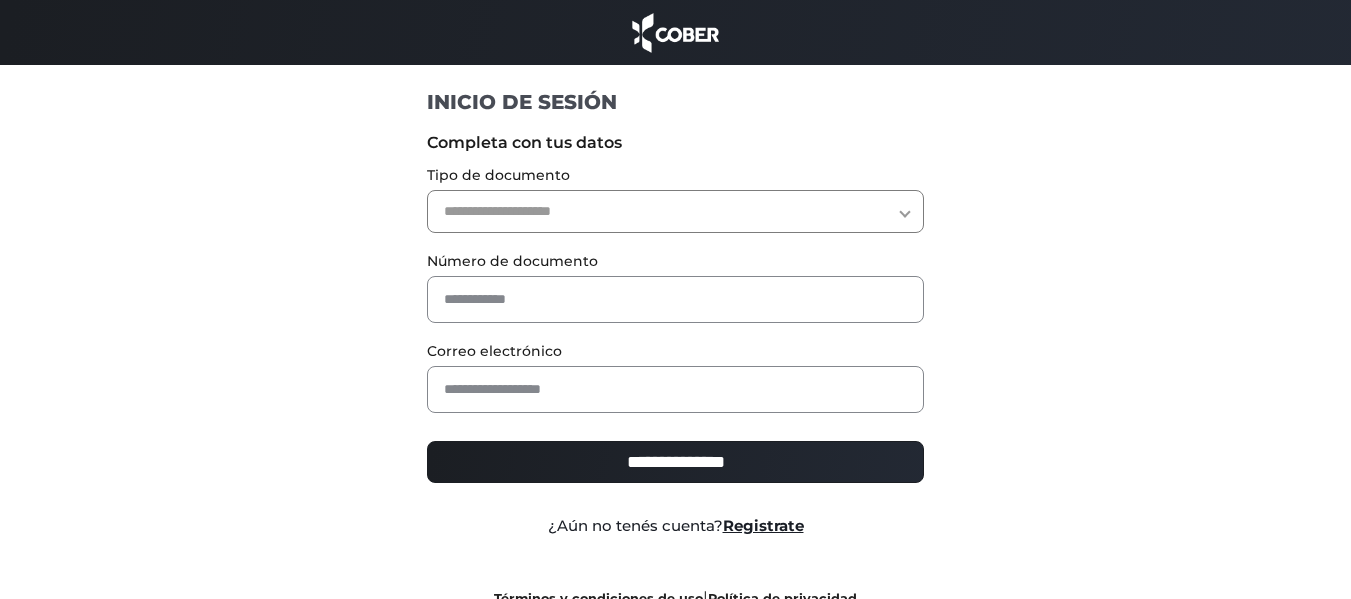 select on "***" 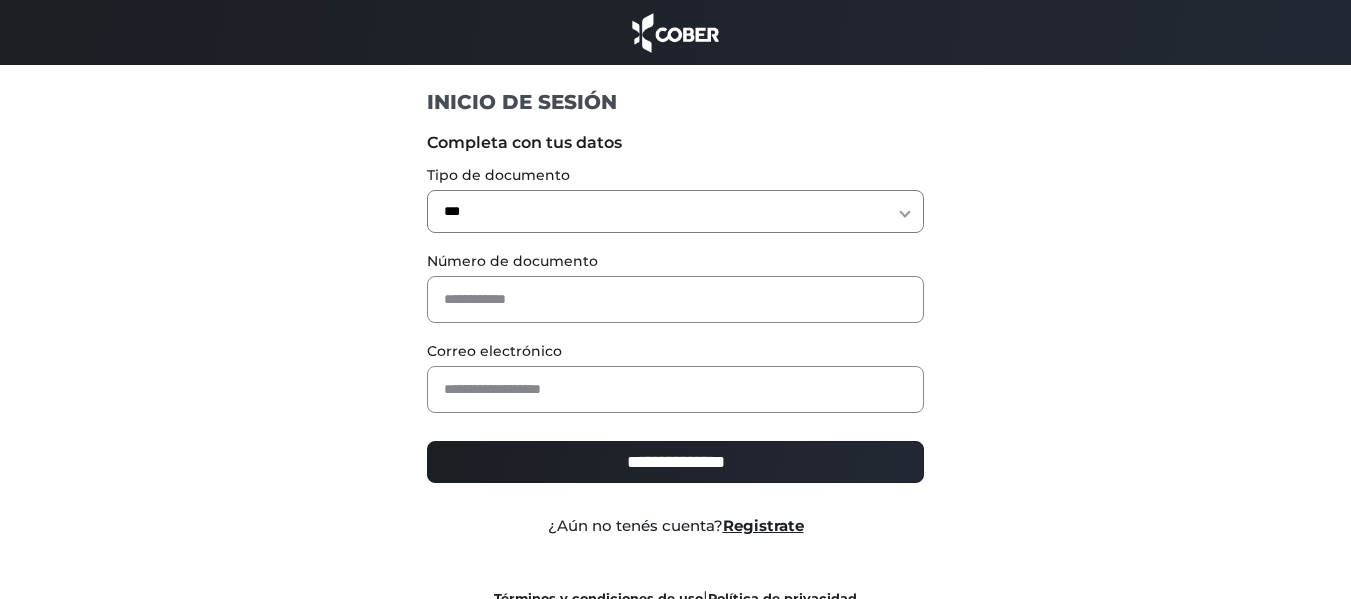 click on "**********" at bounding box center (675, 211) 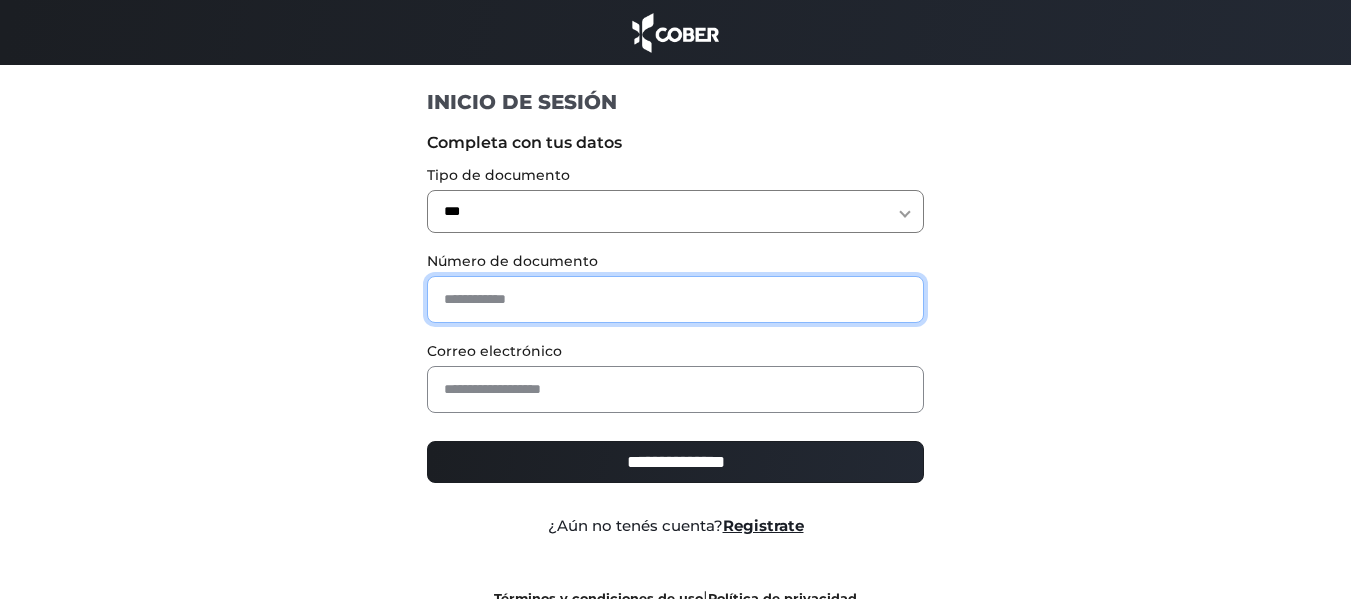 click at bounding box center (675, 299) 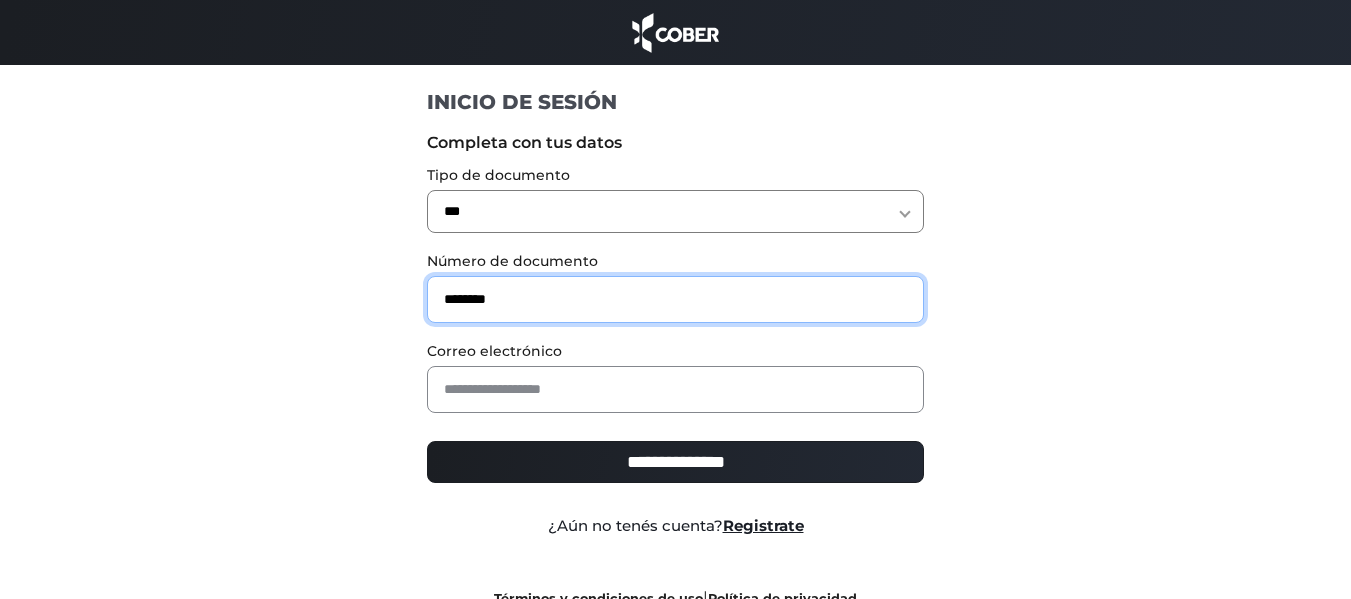 type on "********" 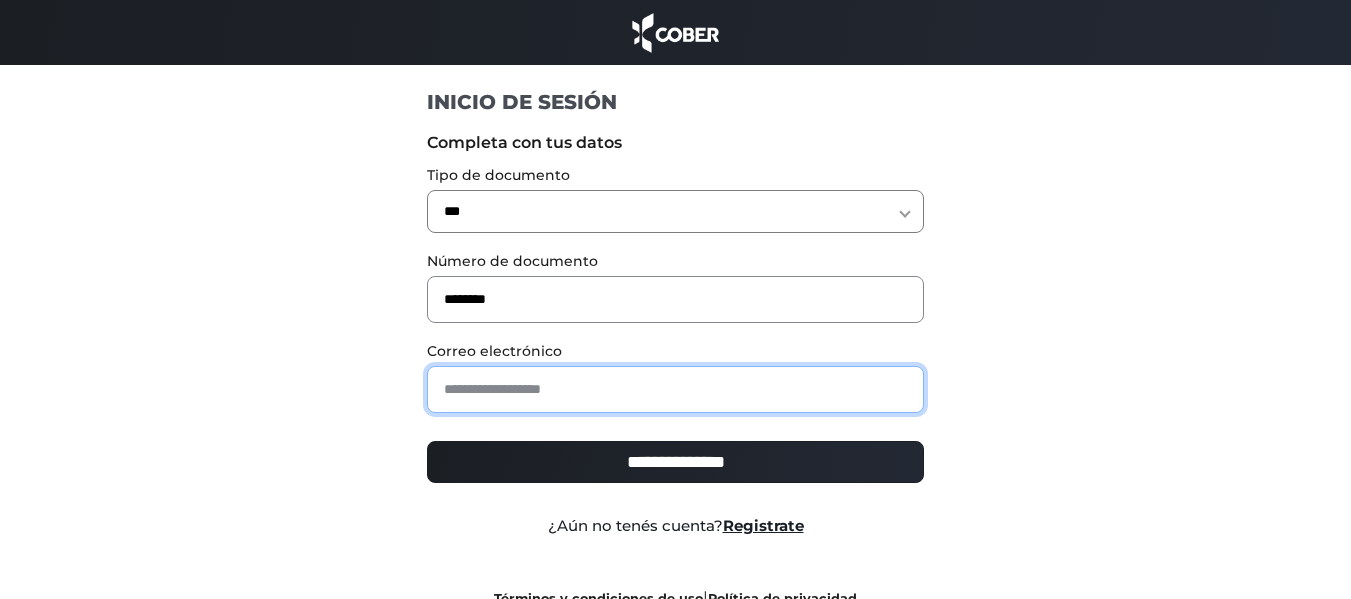 click at bounding box center (675, 389) 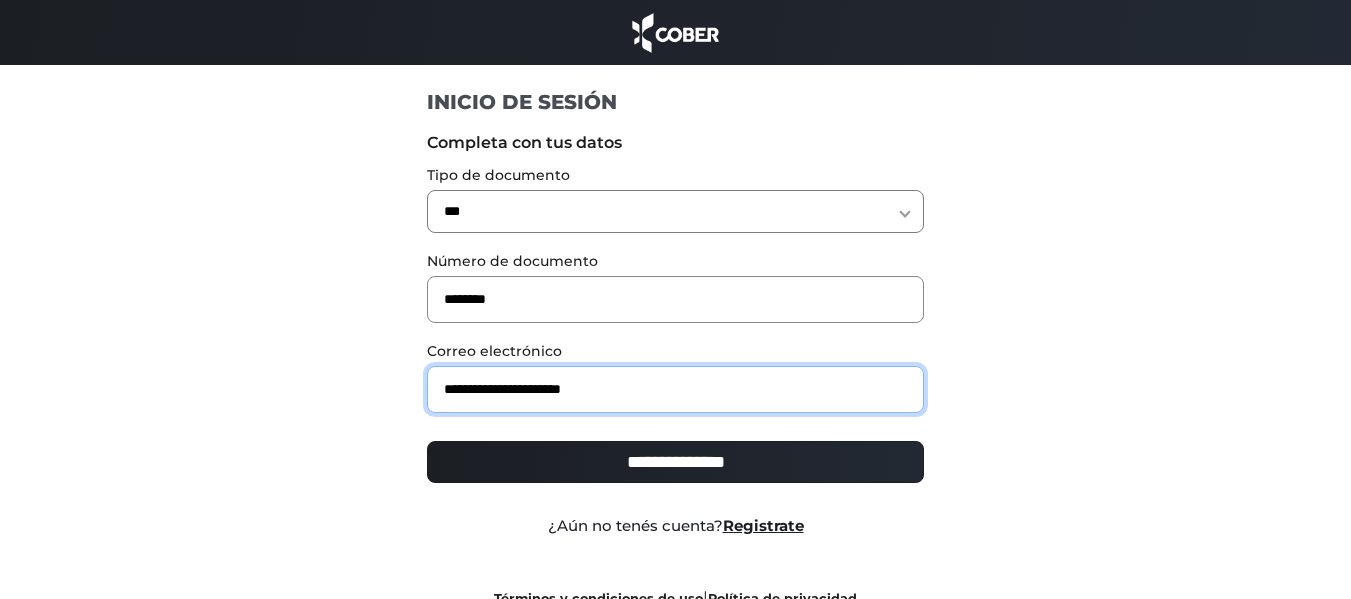 type on "**********" 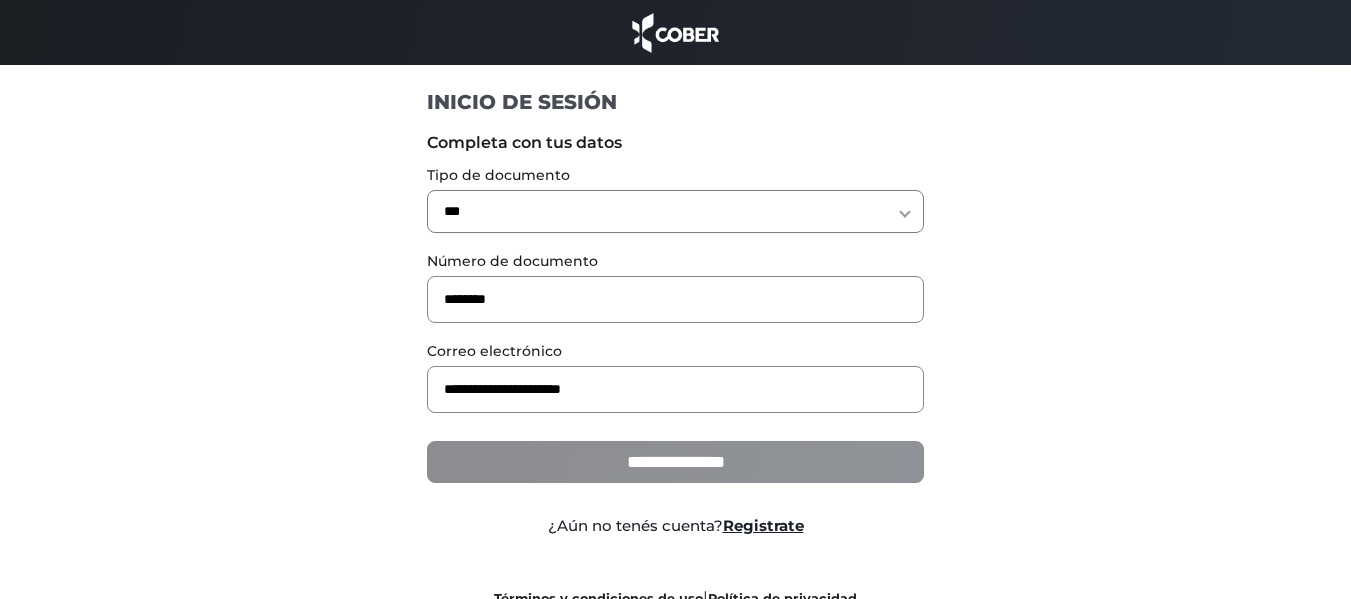 click on "**********" at bounding box center [675, 462] 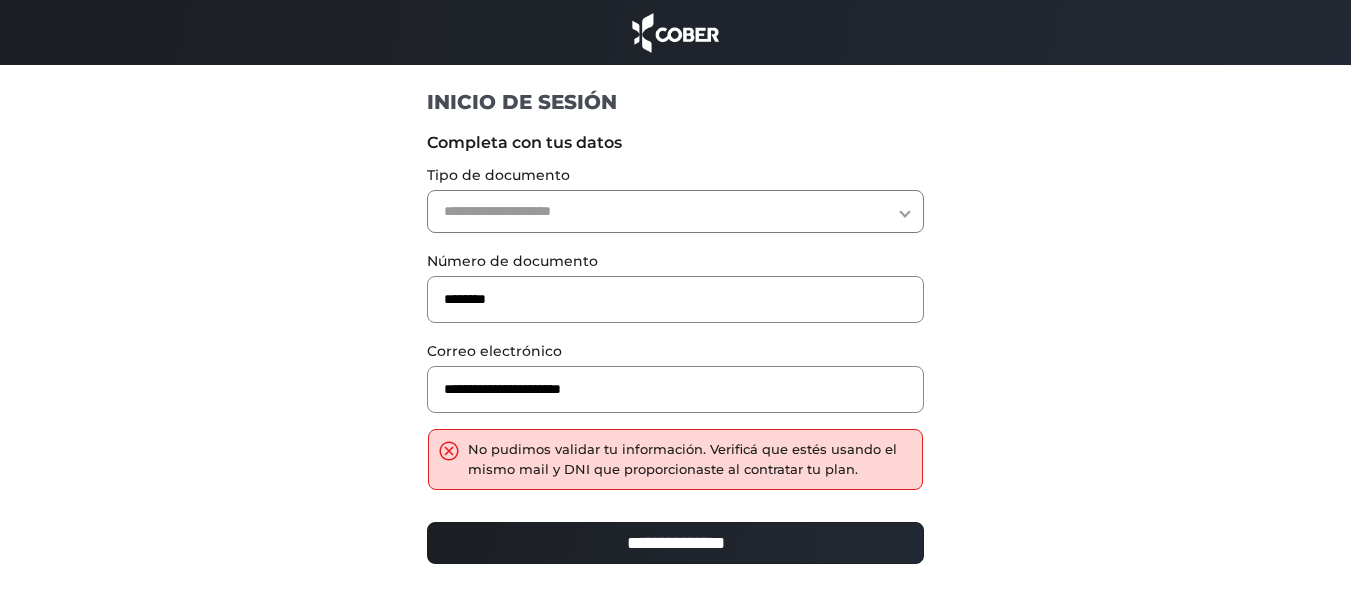 scroll, scrollTop: 0, scrollLeft: 0, axis: both 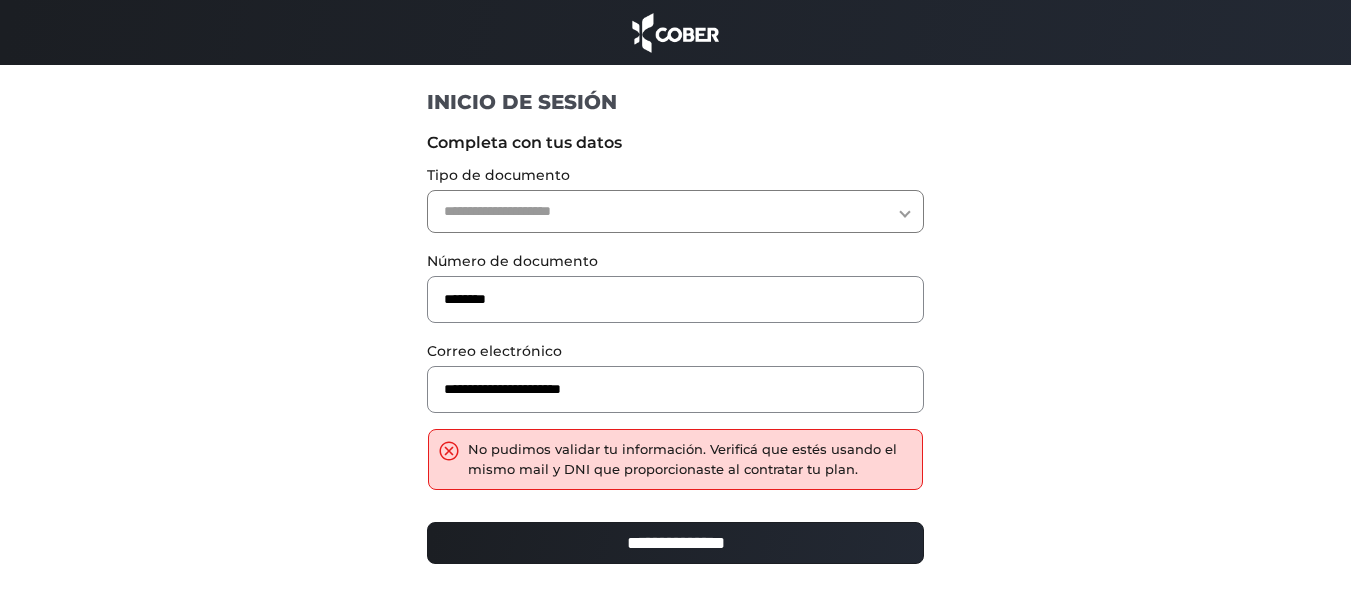 click on "**********" at bounding box center [675, 211] 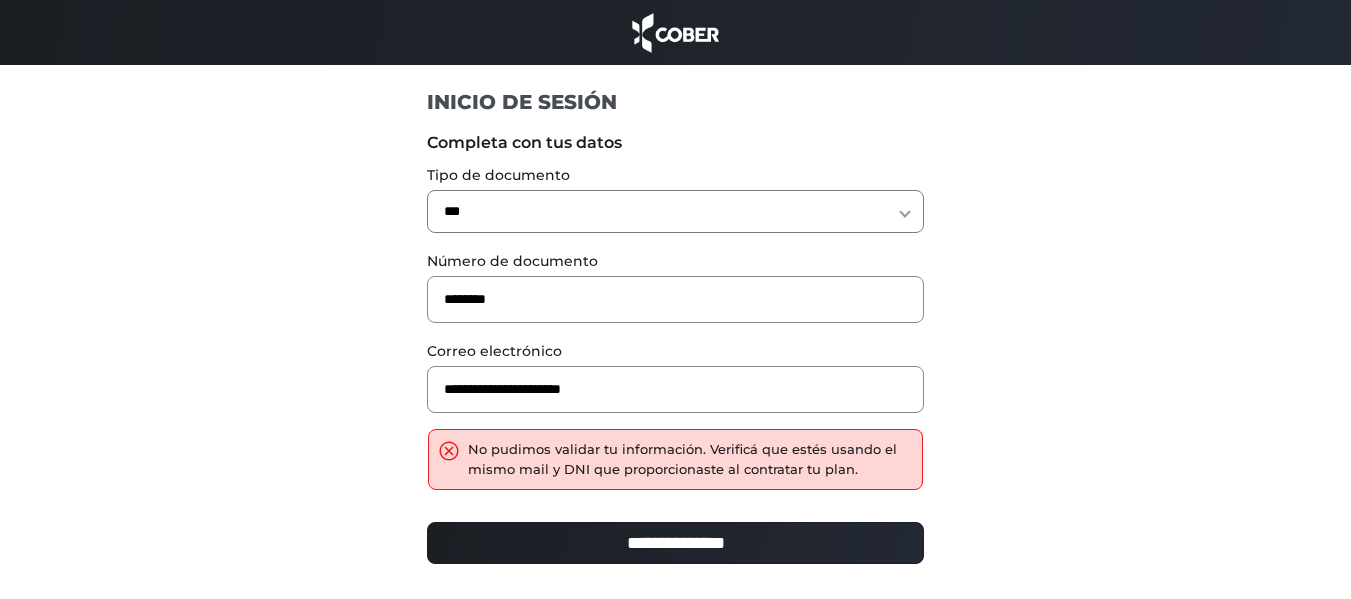 click on "**********" at bounding box center (675, 543) 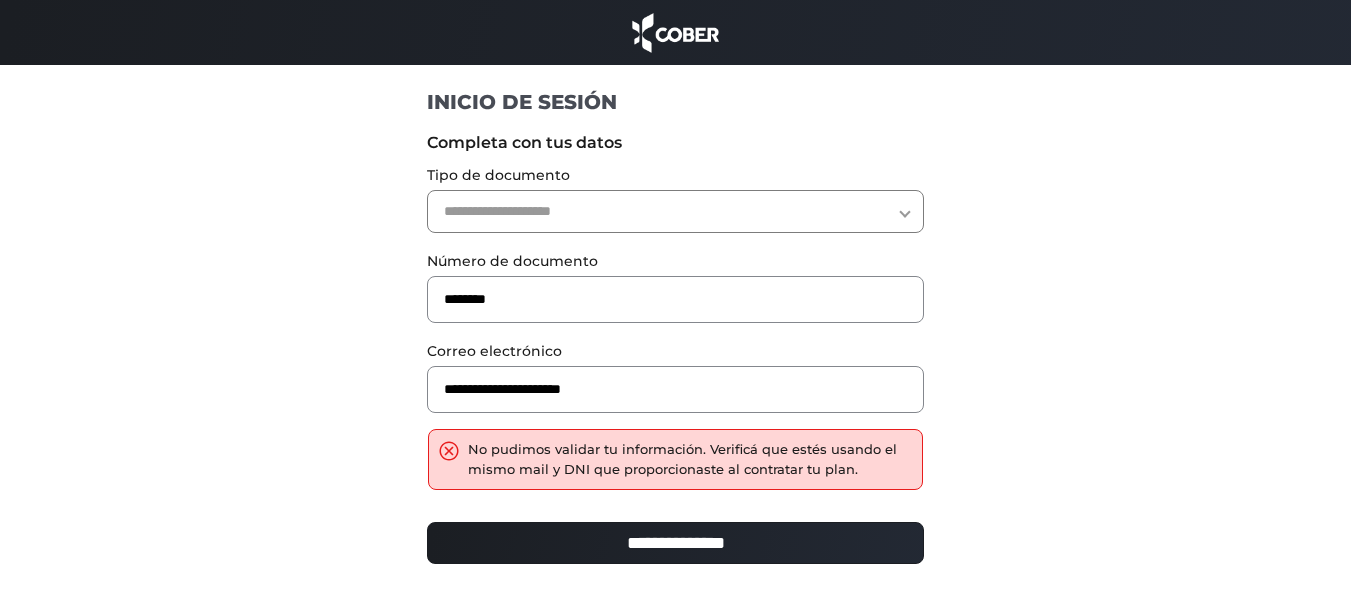 scroll, scrollTop: 0, scrollLeft: 0, axis: both 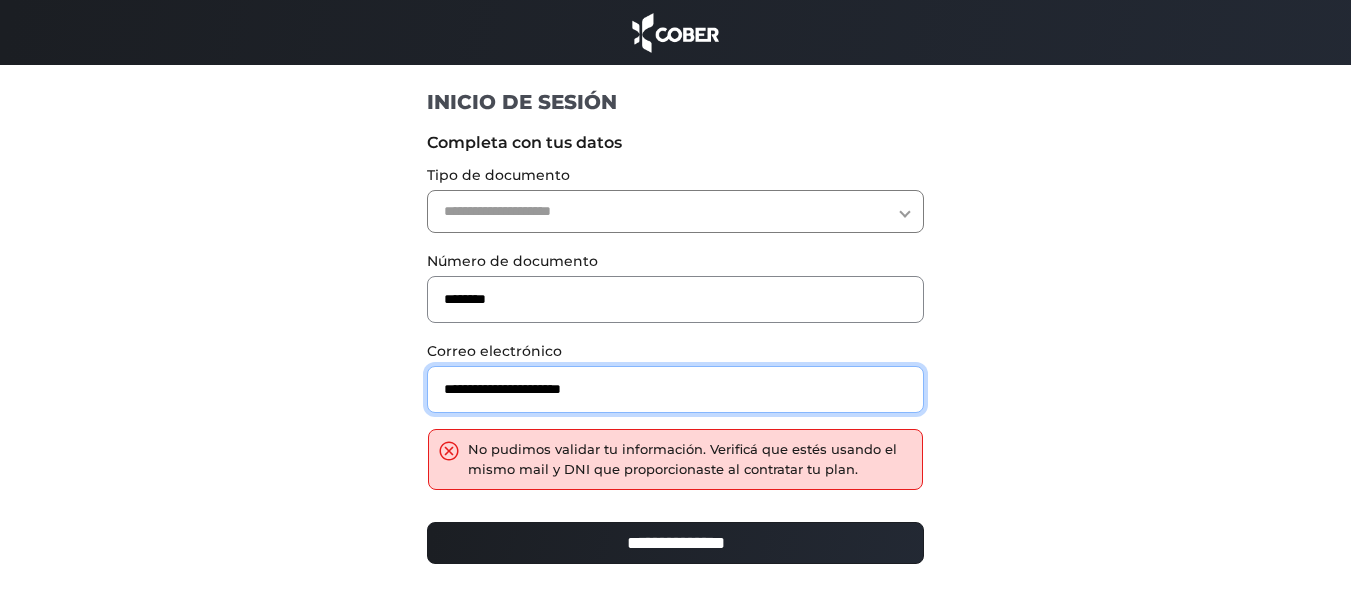 drag, startPoint x: 661, startPoint y: 394, endPoint x: 380, endPoint y: 420, distance: 282.2003 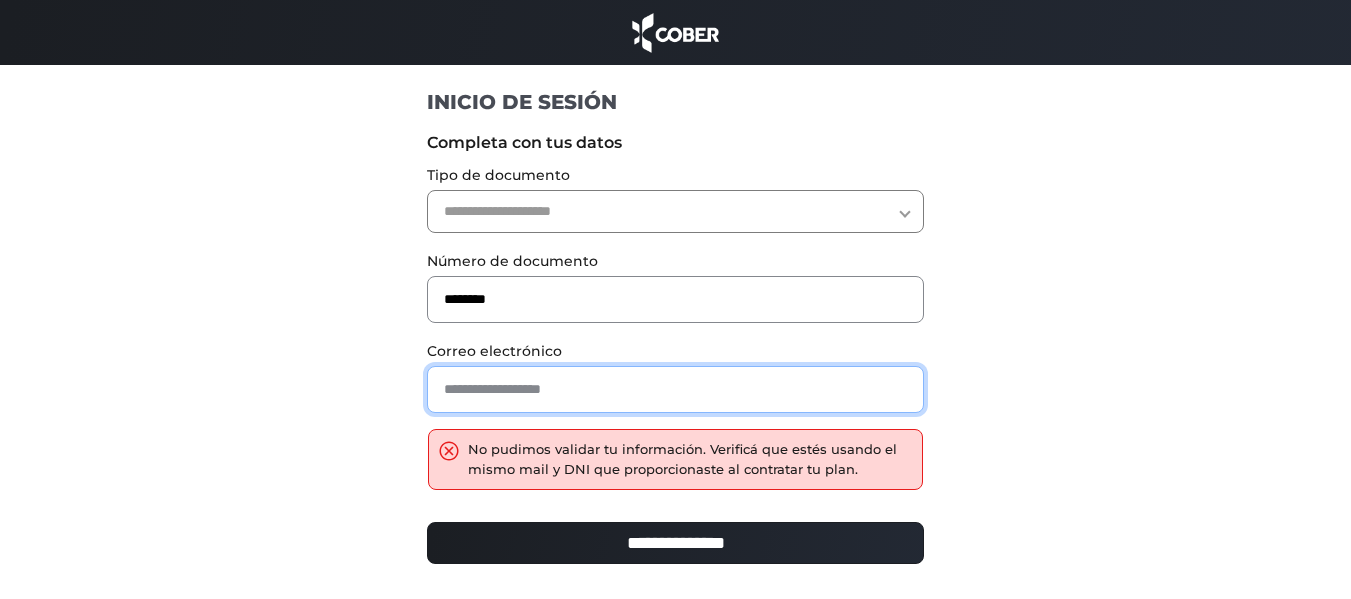 paste on "**********" 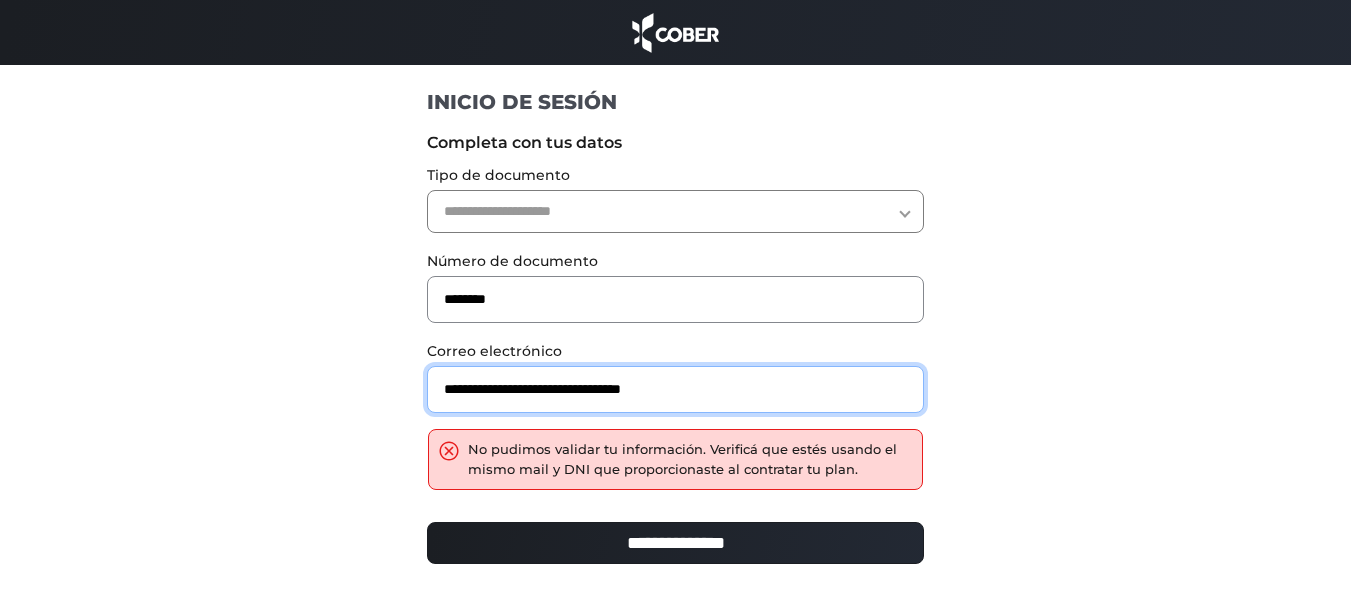 type on "**********" 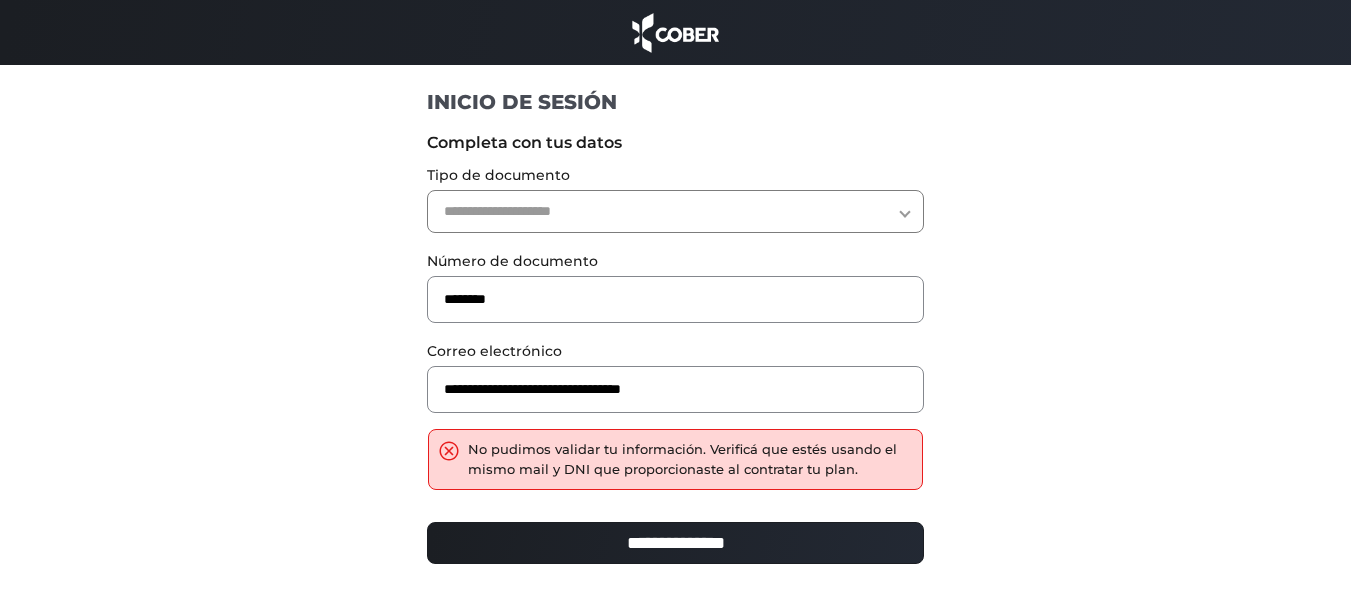 drag, startPoint x: 587, startPoint y: 208, endPoint x: 562, endPoint y: 221, distance: 28.178005 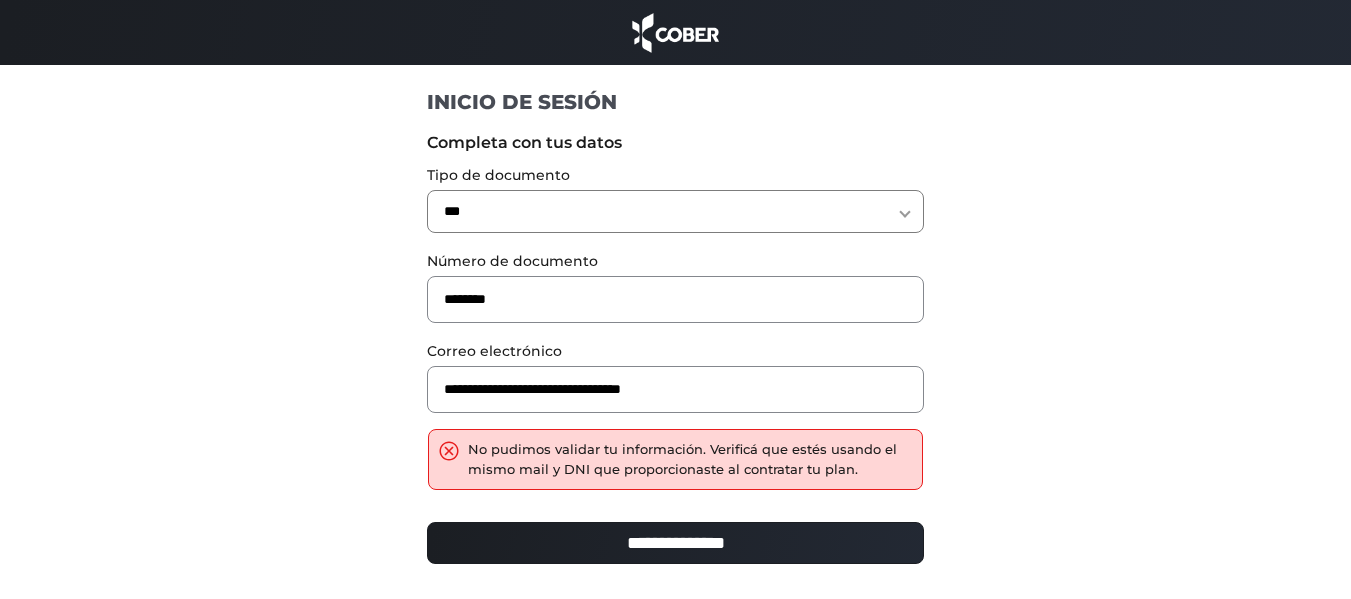 click on "**********" at bounding box center [675, 211] 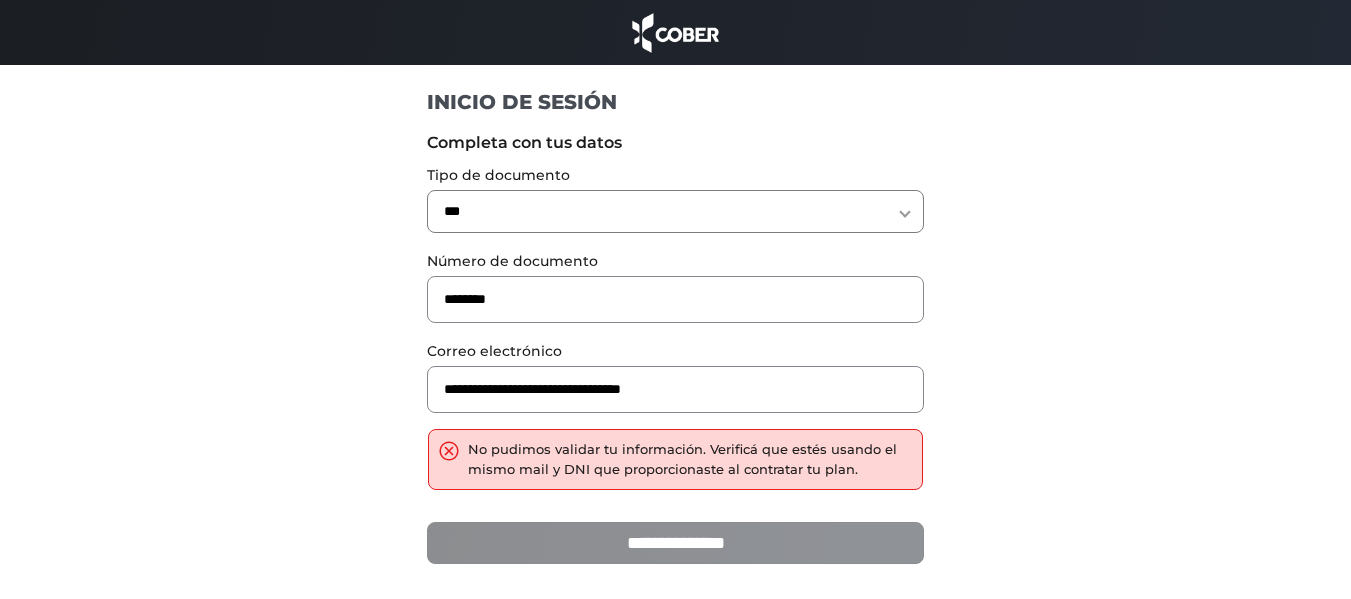 click on "**********" at bounding box center (675, 543) 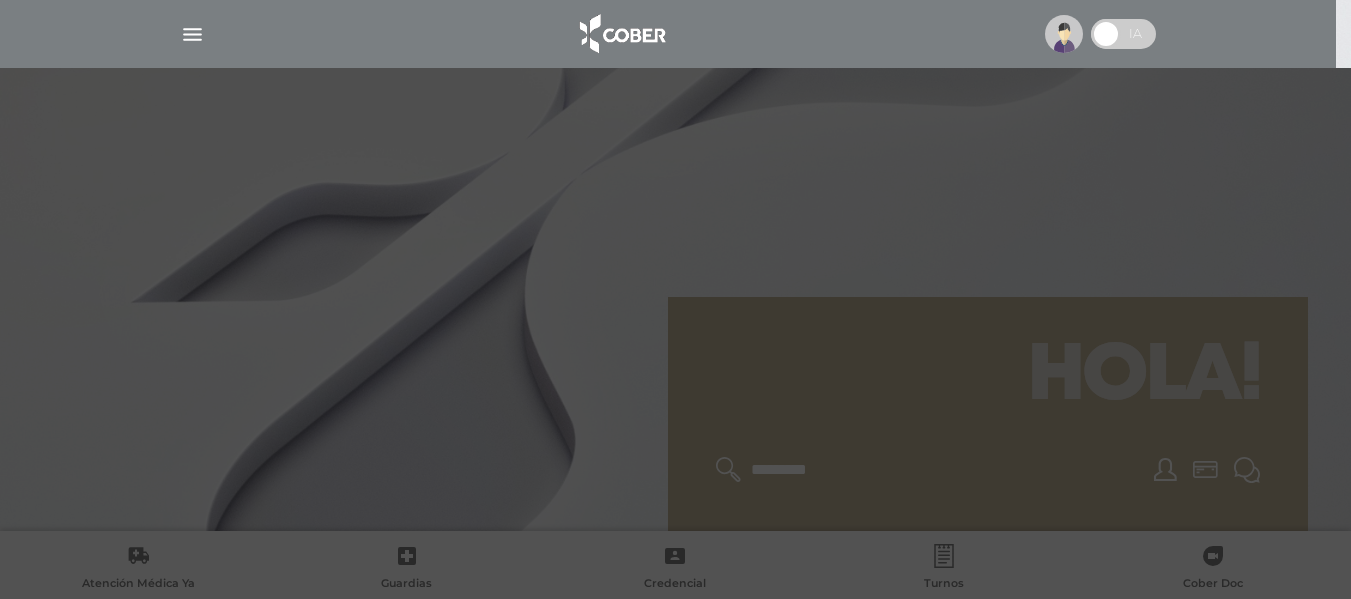 scroll, scrollTop: 0, scrollLeft: 0, axis: both 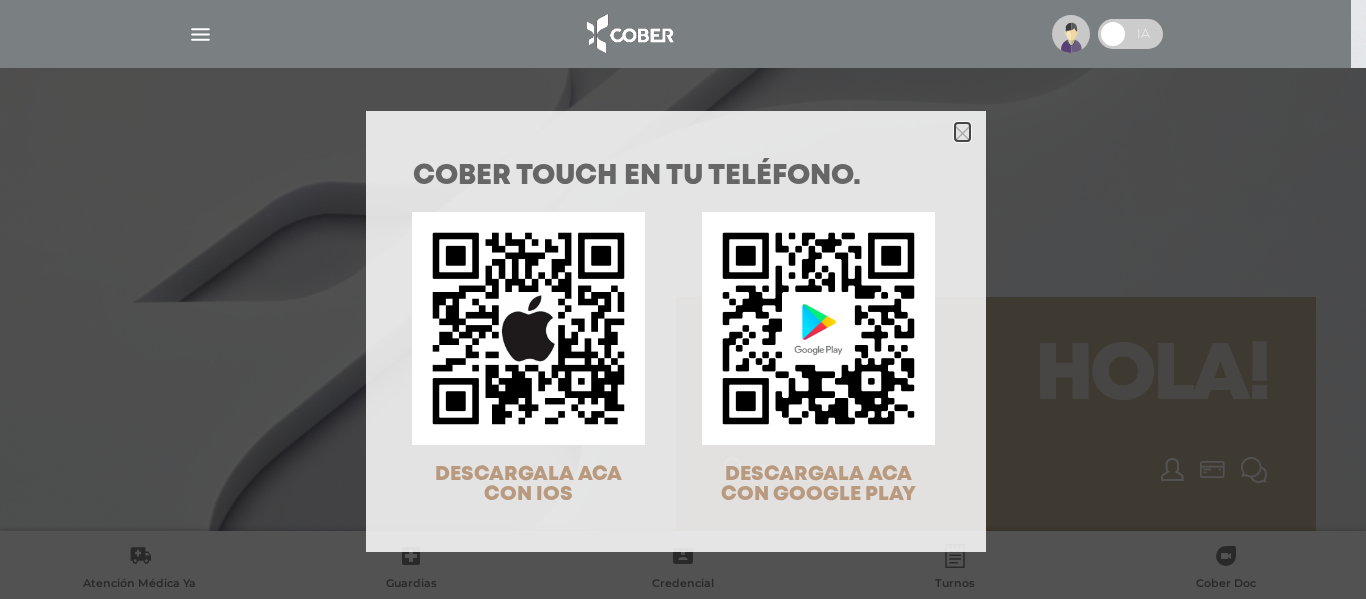 click 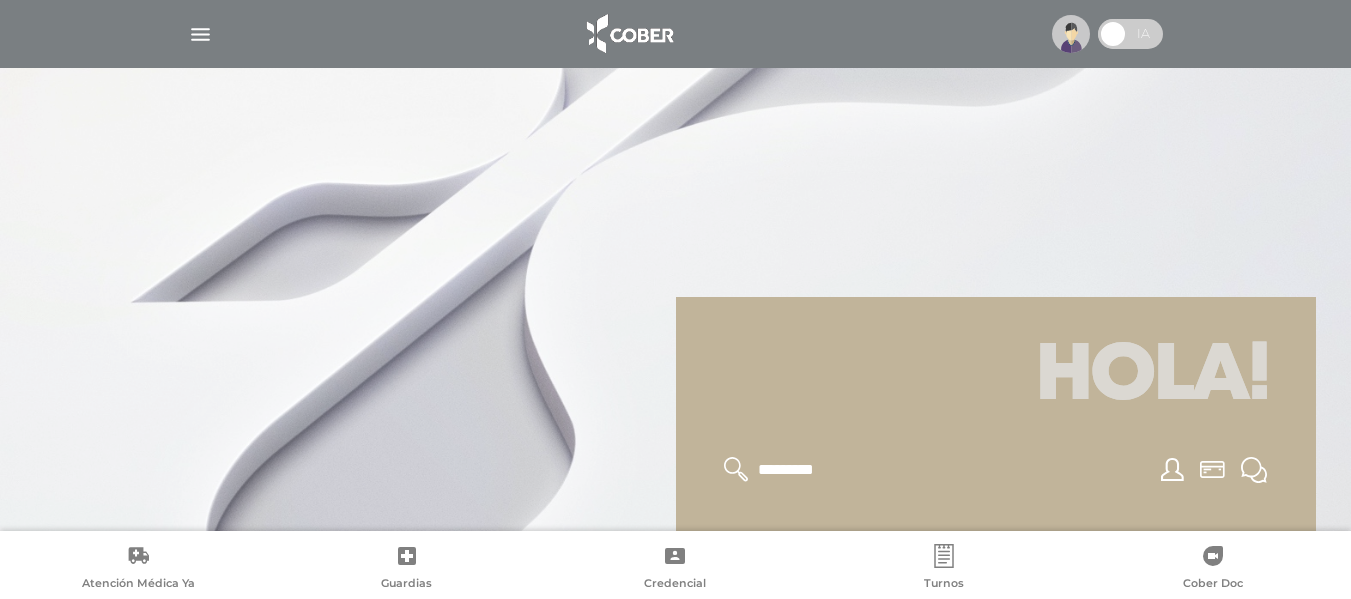 click at bounding box center [200, 34] 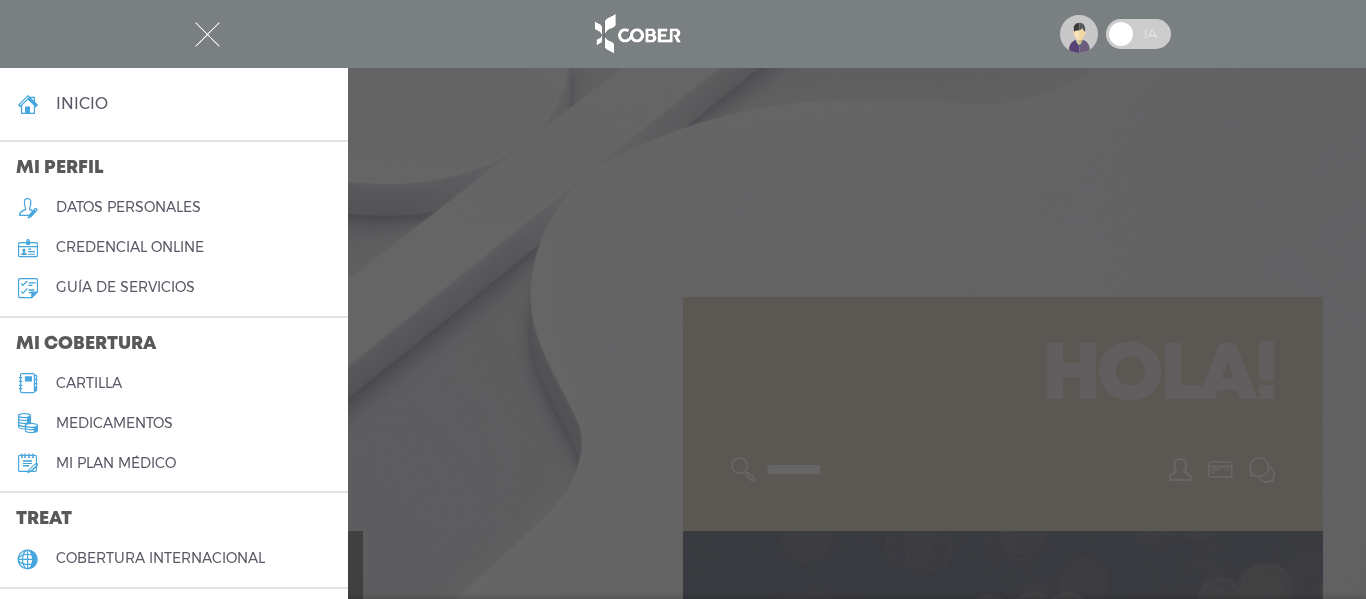 click on "cartilla" at bounding box center (89, 383) 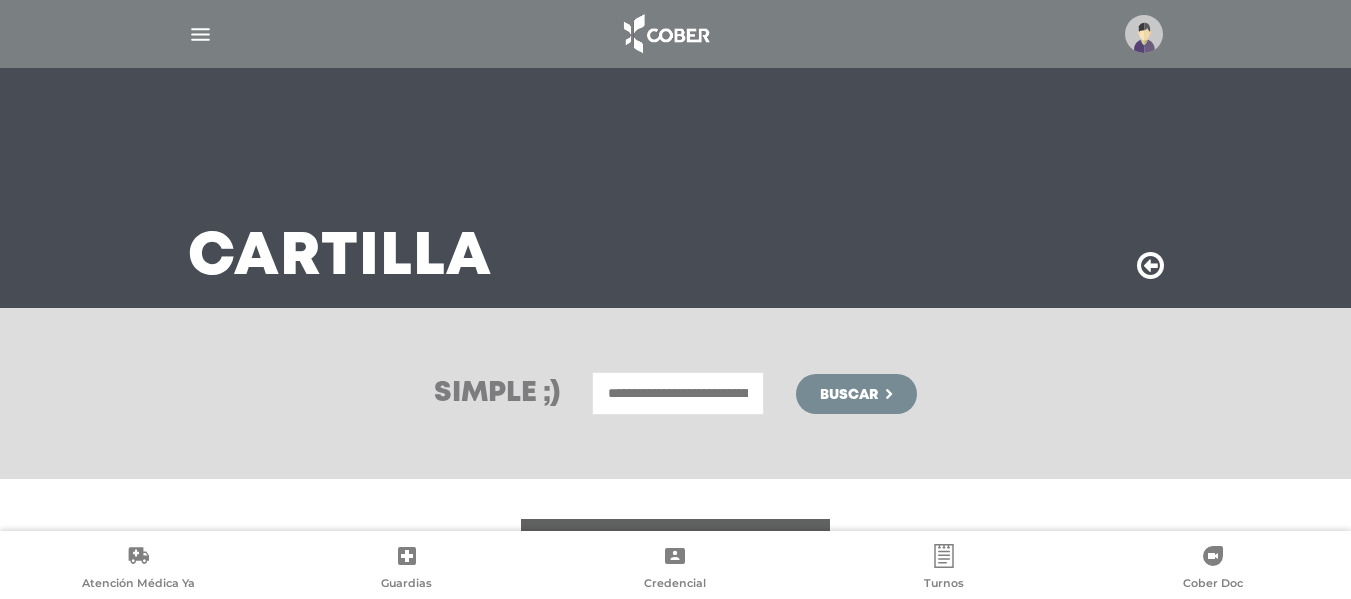scroll, scrollTop: 0, scrollLeft: 0, axis: both 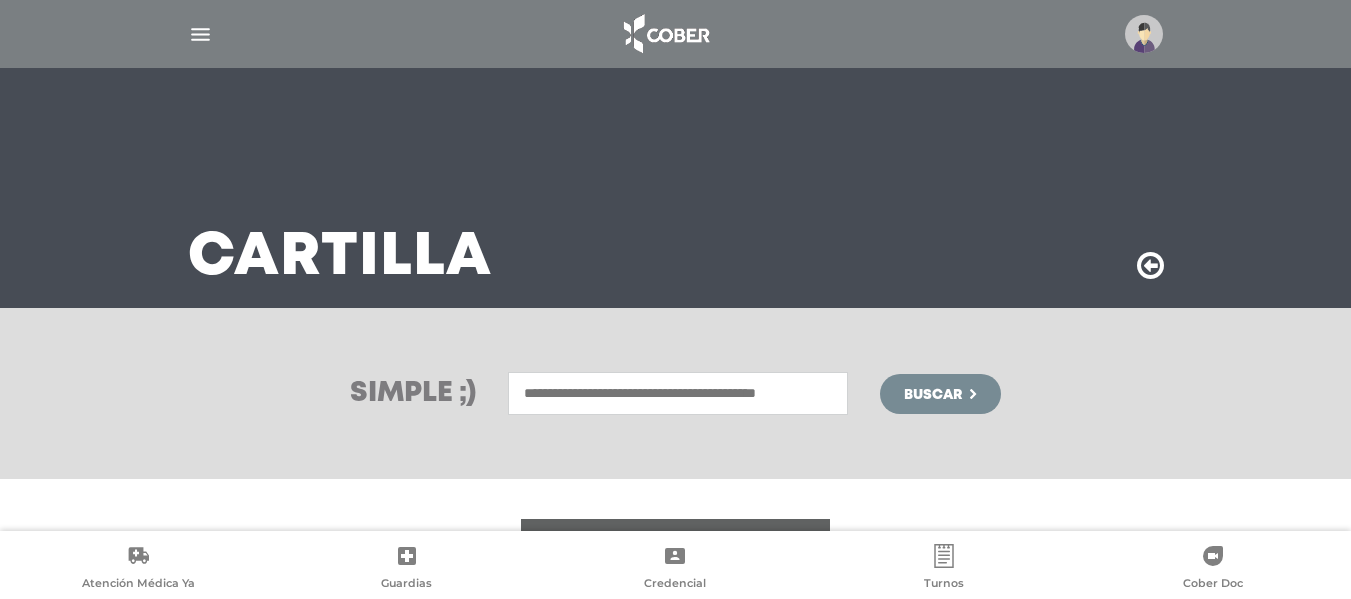 click at bounding box center (678, 393) 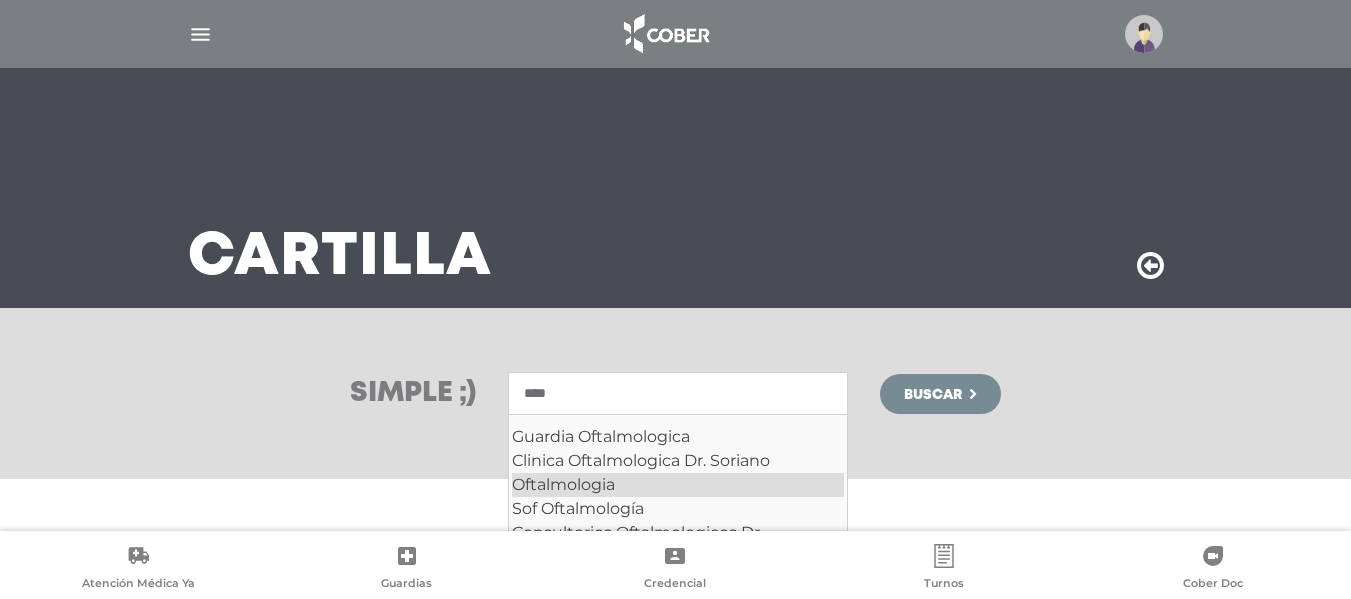 click on "Oftalmologia" at bounding box center (678, 485) 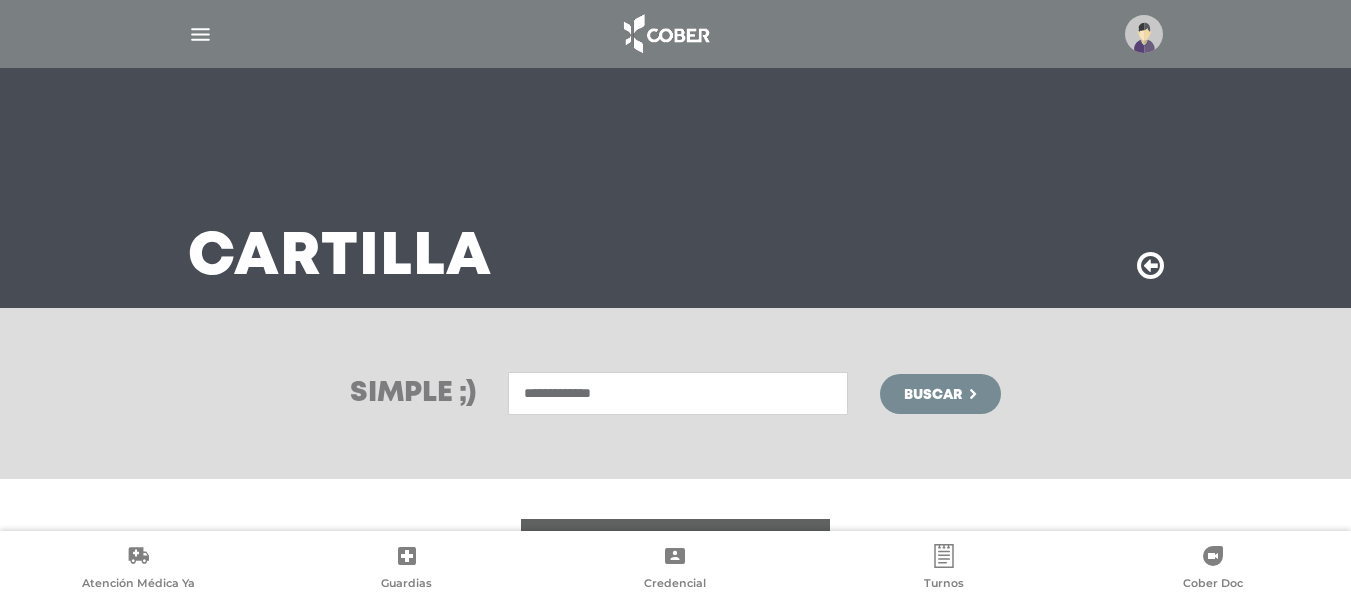type on "**********" 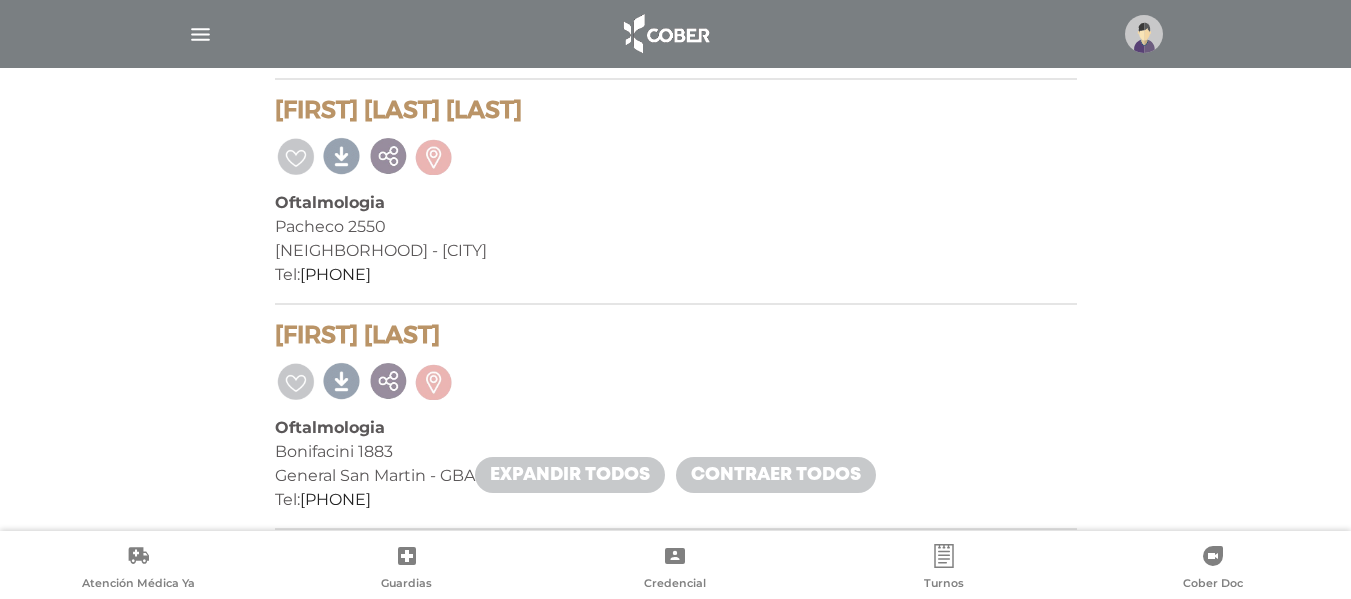 scroll, scrollTop: 7100, scrollLeft: 0, axis: vertical 